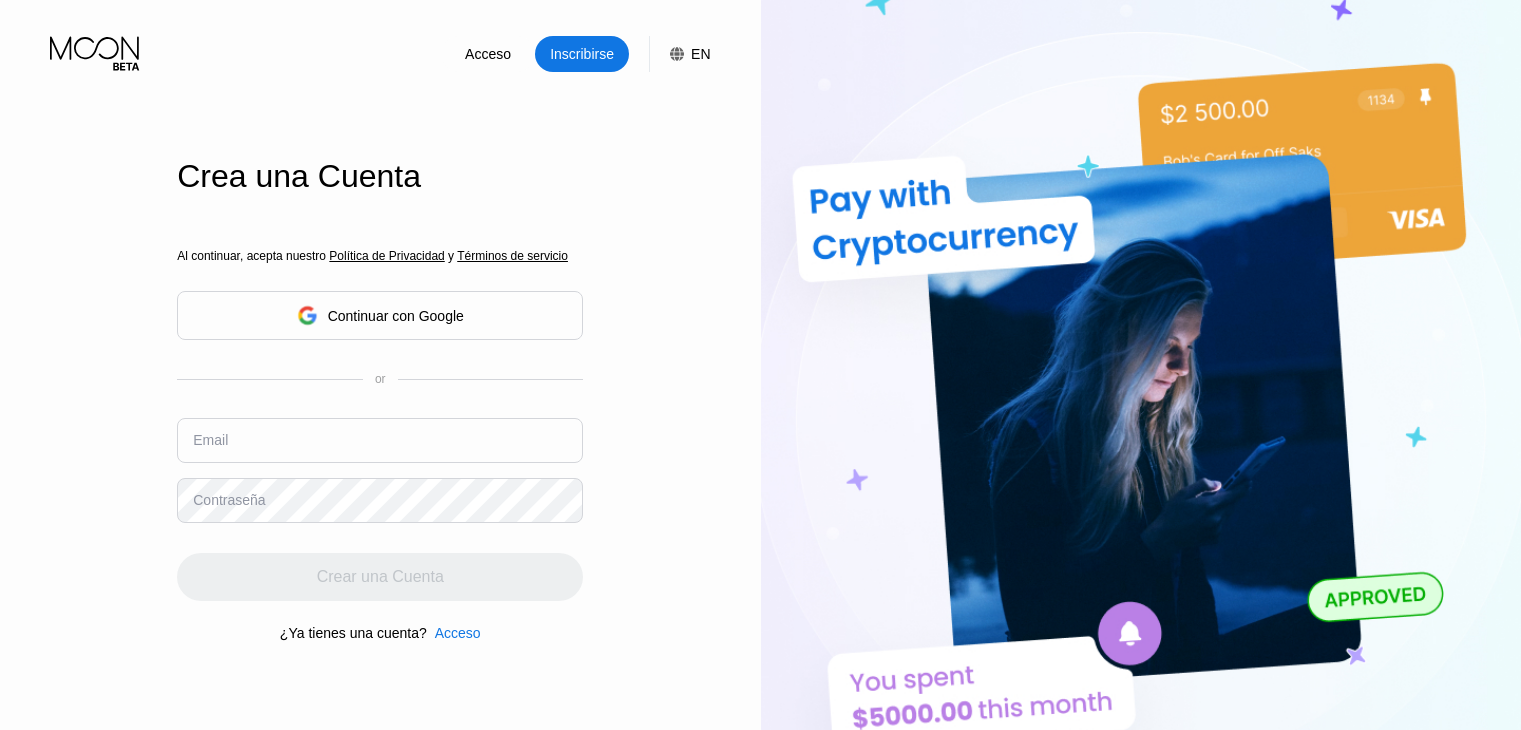 scroll, scrollTop: 0, scrollLeft: 0, axis: both 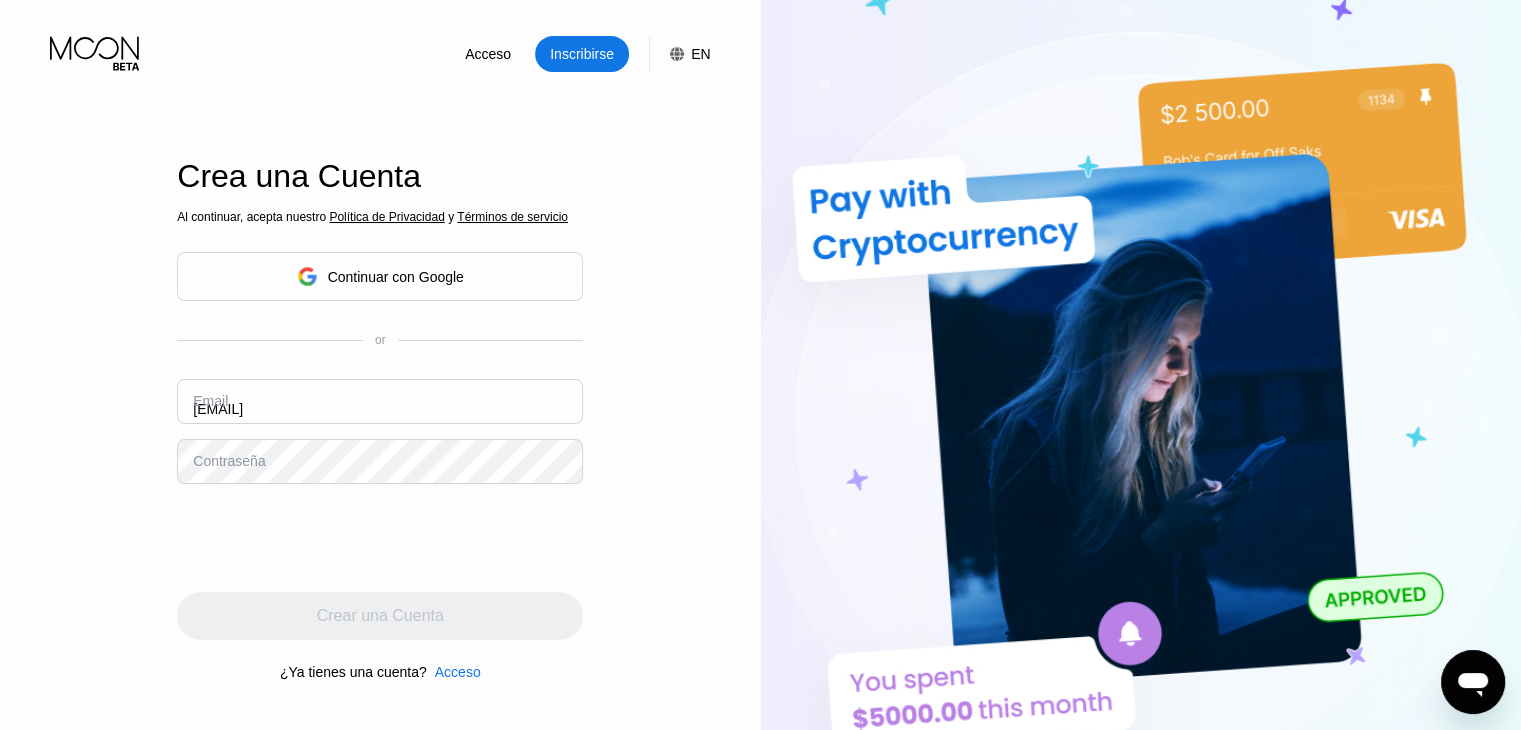 click on "Email royburns5684@outlook.com" at bounding box center [380, 409] 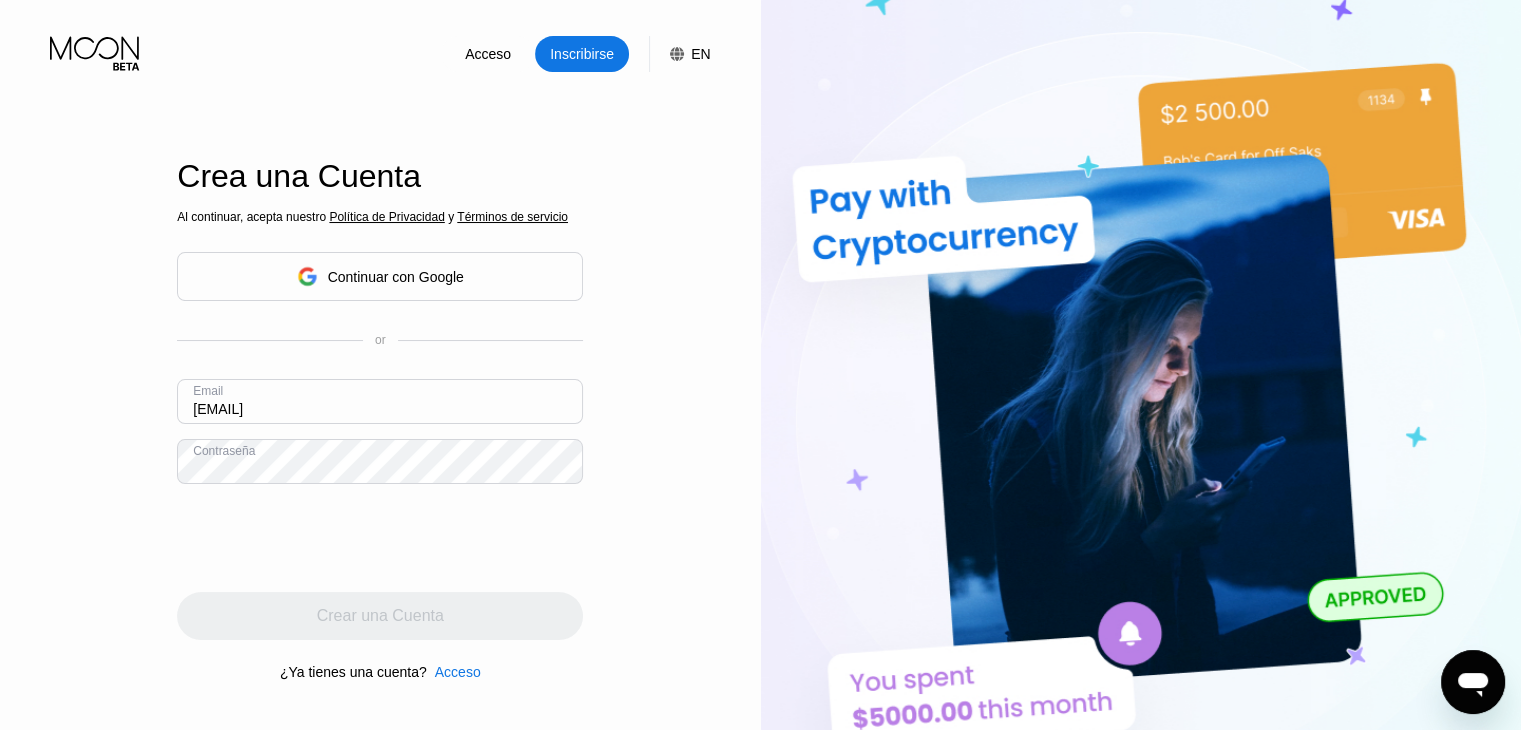 click on "Email royburns5684@outlook.com" at bounding box center [380, 409] 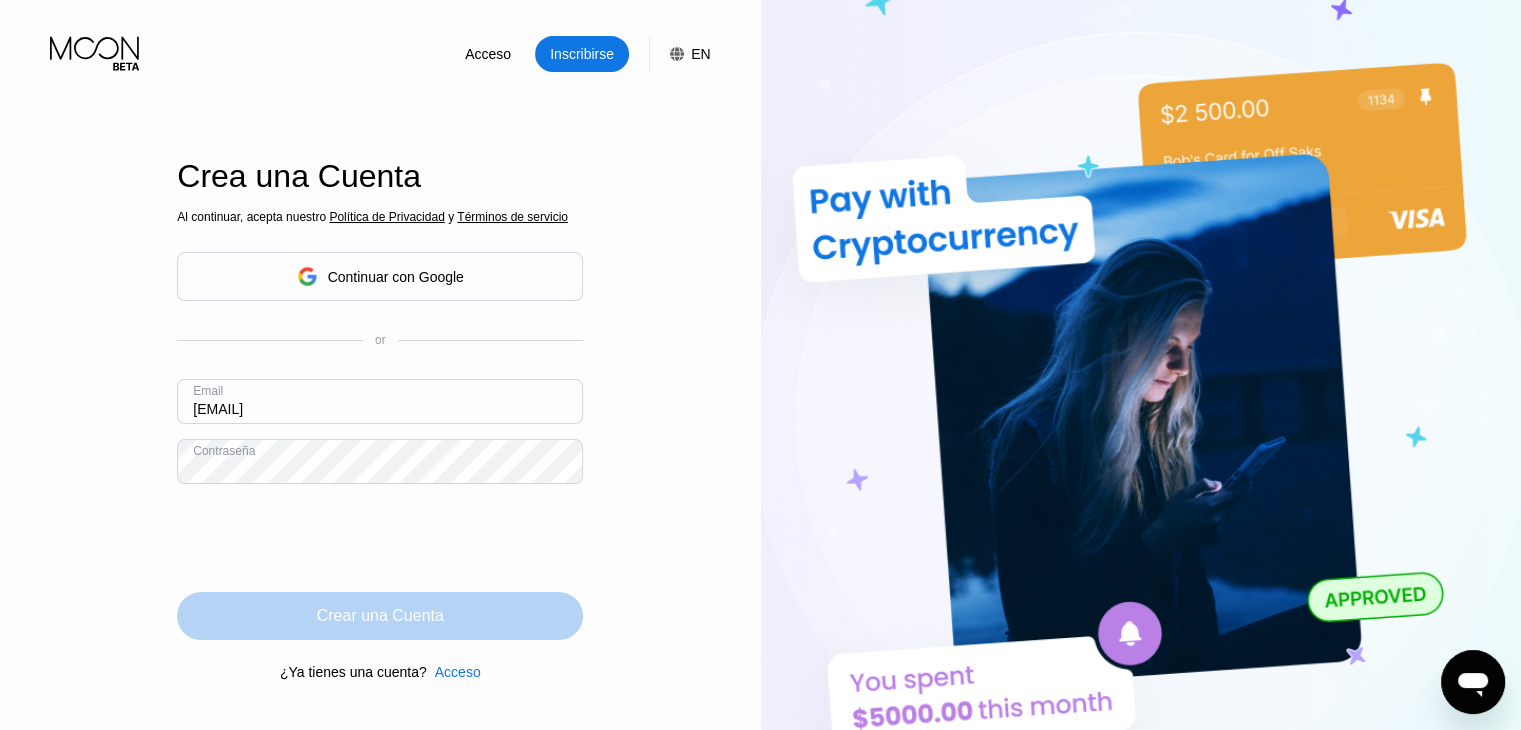 click on "Crear una Cuenta" at bounding box center [380, 616] 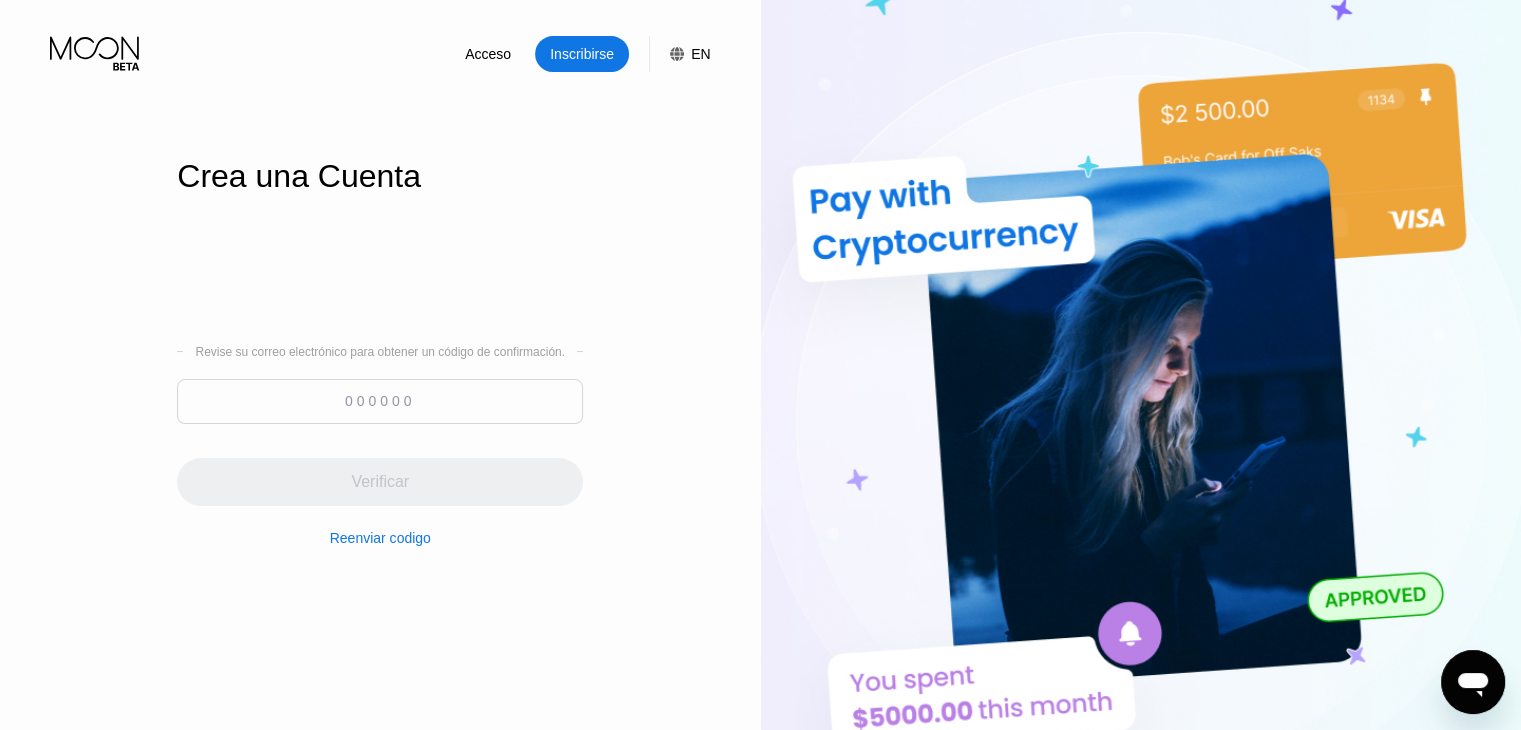 click on "Revise su correo electrónico para obtener un código de confirmación. Verificar Reenviar codigo" at bounding box center [380, 445] 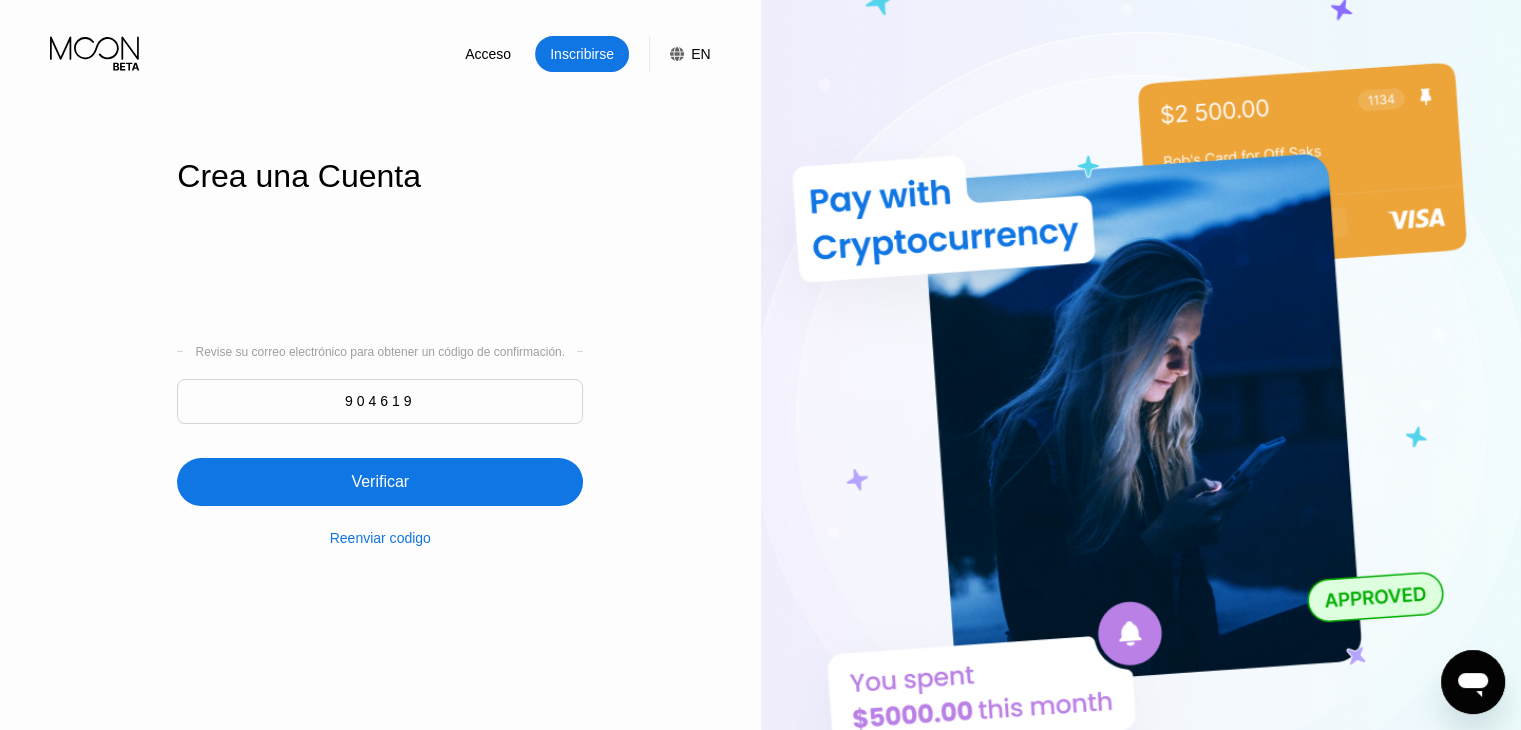 type on "904619" 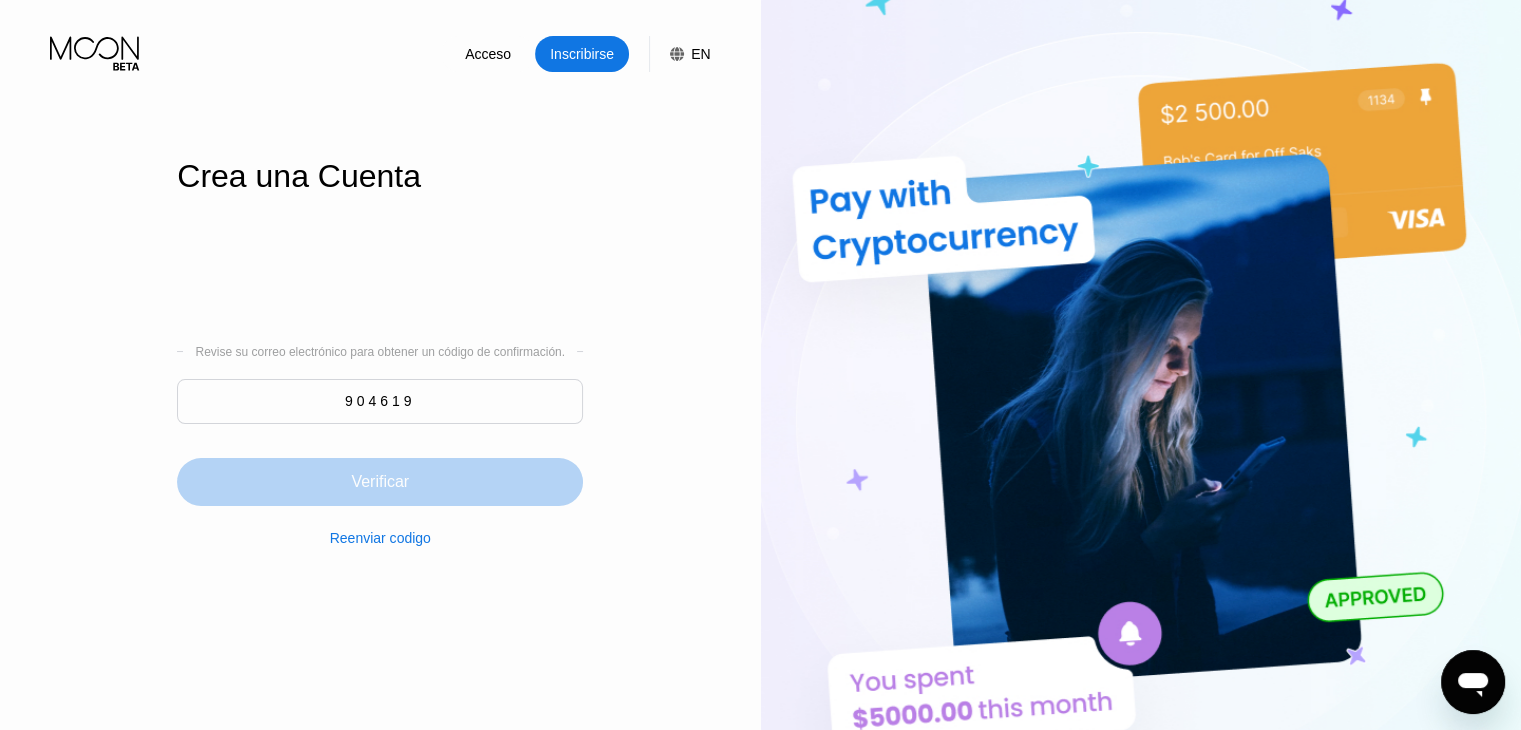 click on "Verificar" at bounding box center [380, 482] 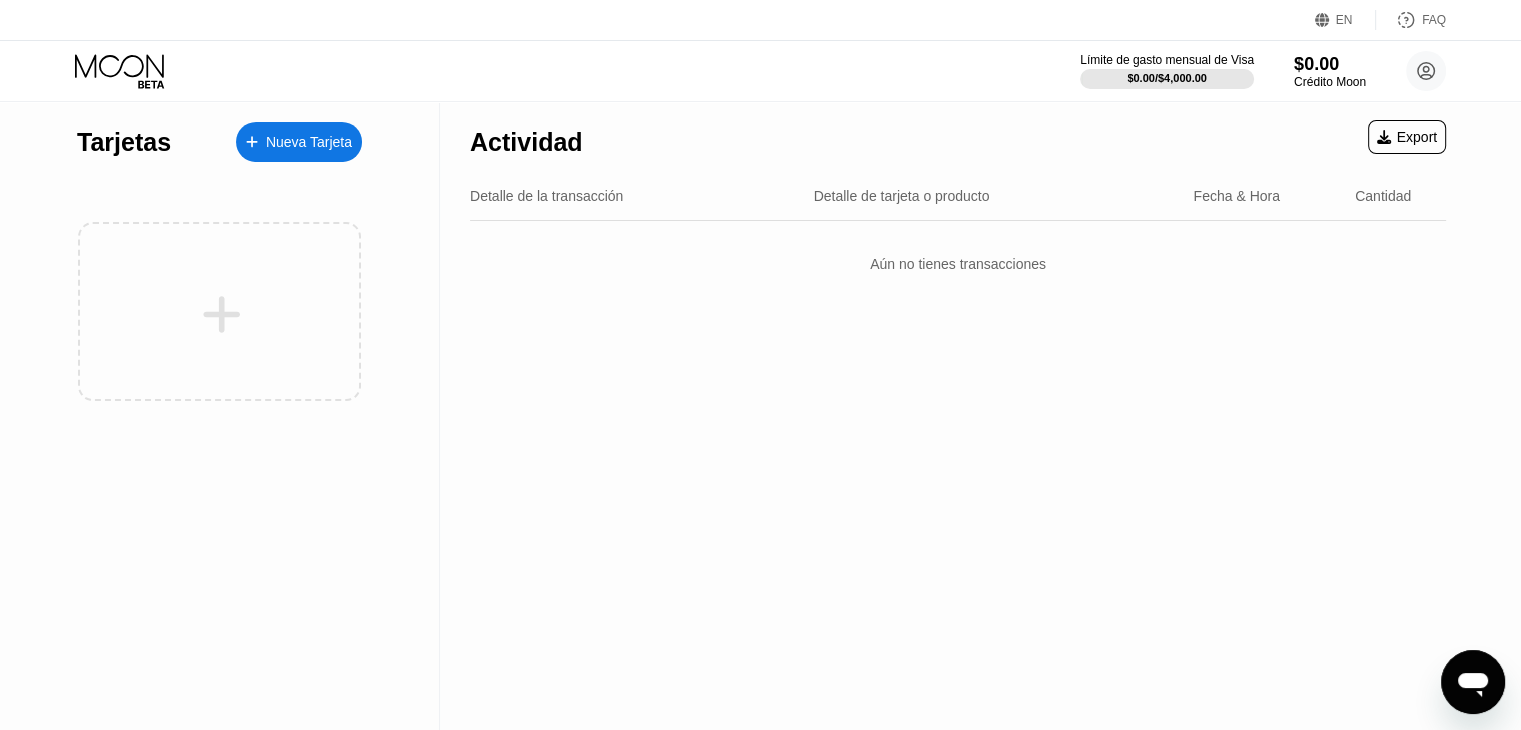 click on "Nueva Tarjeta" at bounding box center [309, 142] 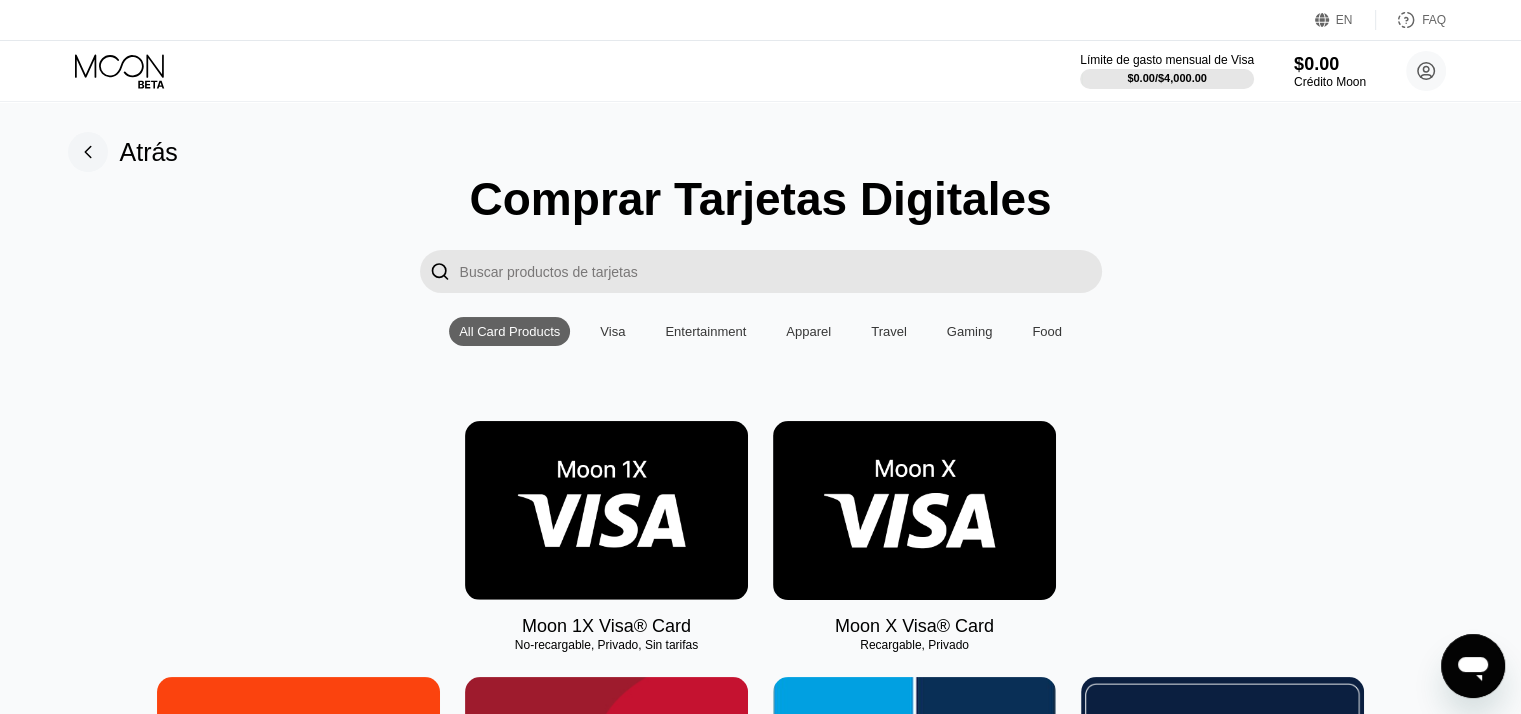 click at bounding box center [914, 510] 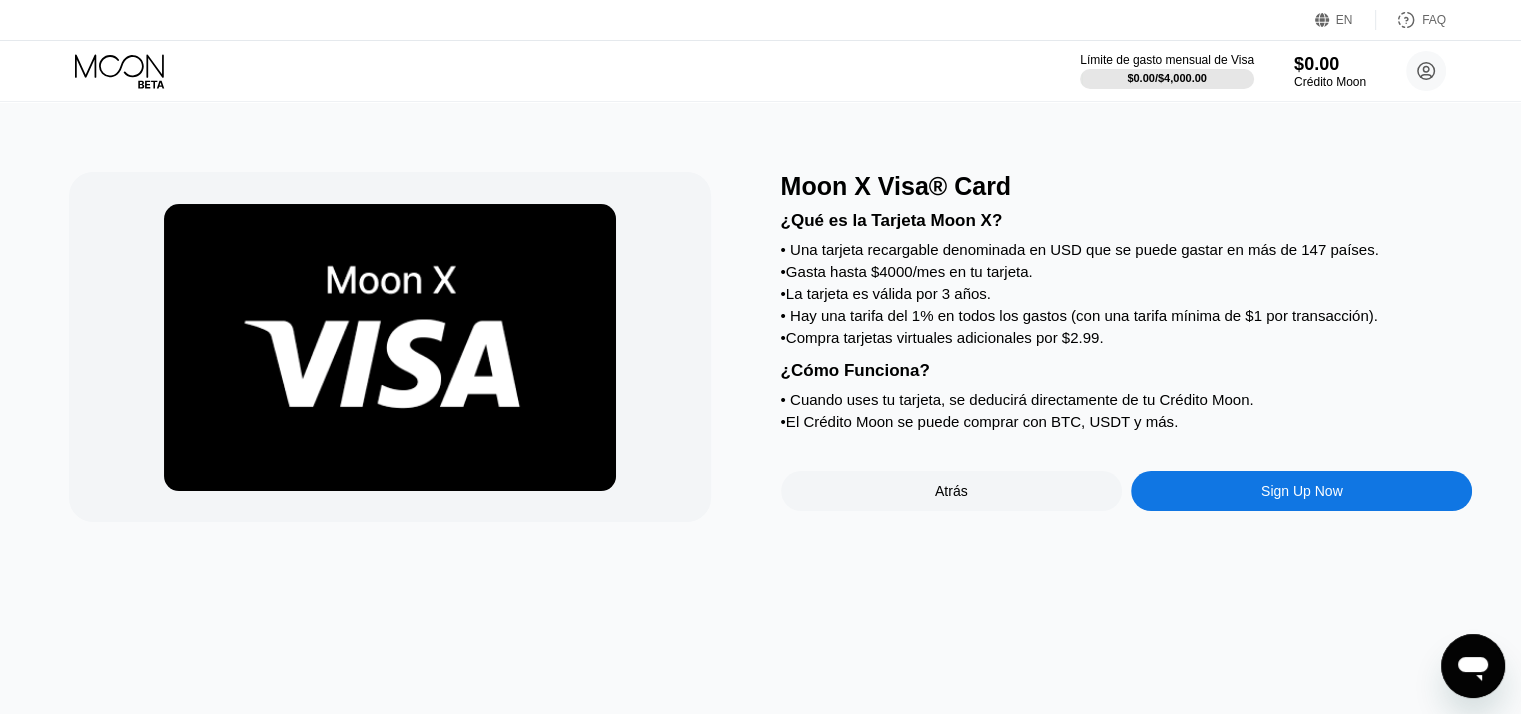 click on "Sign Up Now" at bounding box center (1301, 491) 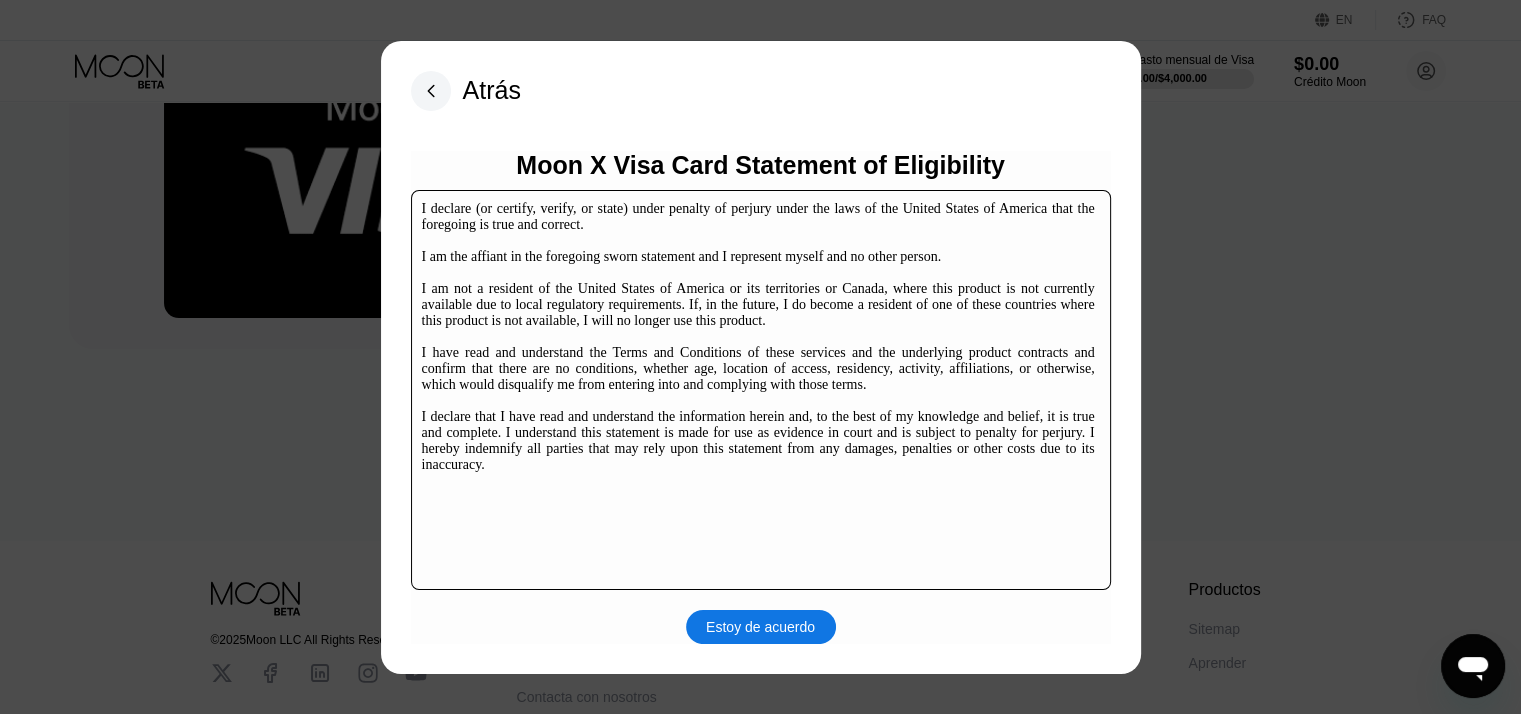 scroll, scrollTop: 304, scrollLeft: 0, axis: vertical 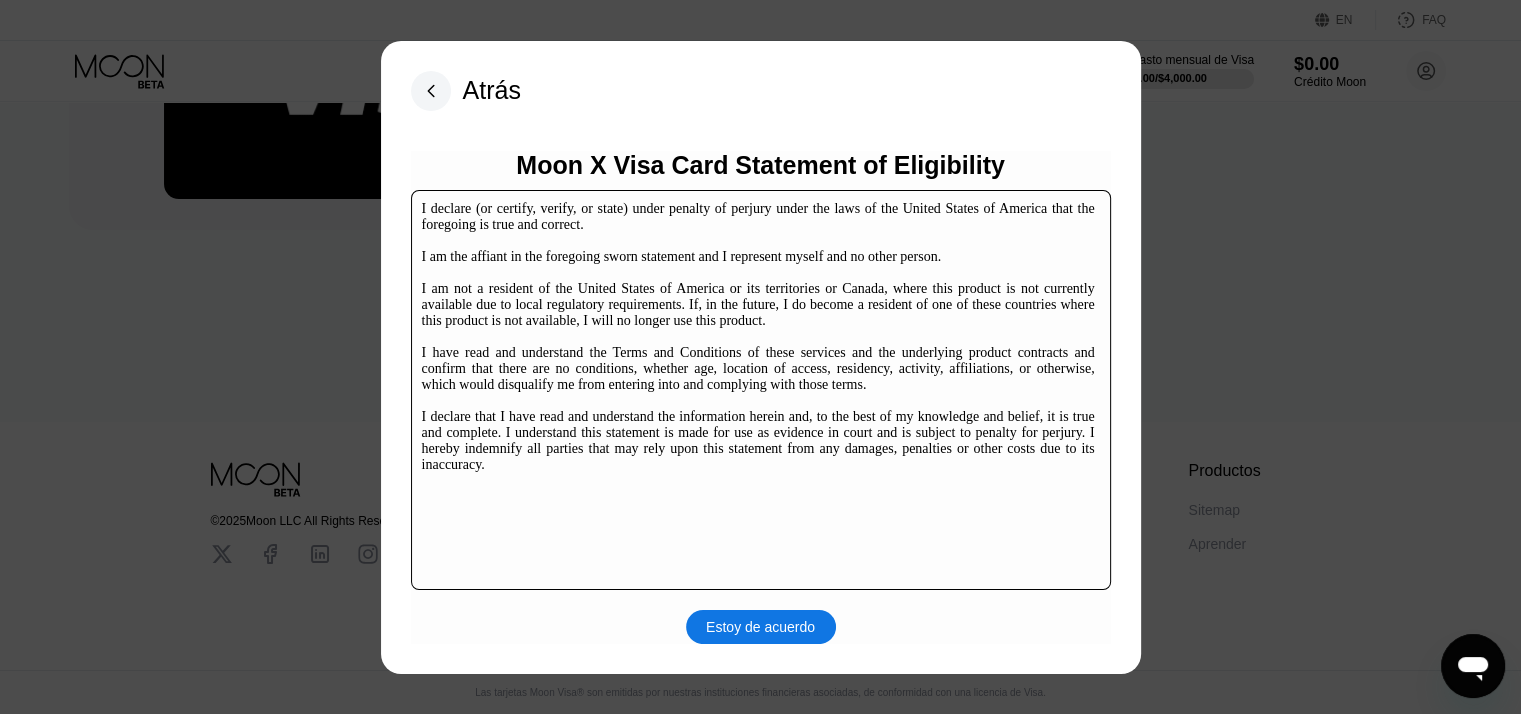 click on "Moon X Visa Card Statement of Eligibility I declare (or certify, verify, or state) under penalty of perjury under the laws of the United States of America that the foregoing is true and correct. I am the affiant in the foregoing sworn statement and I represent myself and no other person. I am not a resident of the United States of America or its territories or Canada, where this product is not currently available due to local regulatory requirements. If, in the future, I do become a resident of one of these countries where this product is not available, I will no longer use this product. I have read and understand the Terms and Conditions of these services and the underlying product contracts and confirm that there are no conditions, whether age, location of access, residency, activity, affiliations, or otherwise, which would disqualify me from entering into and complying with those terms. Estoy de acuerdo" at bounding box center (761, 397) 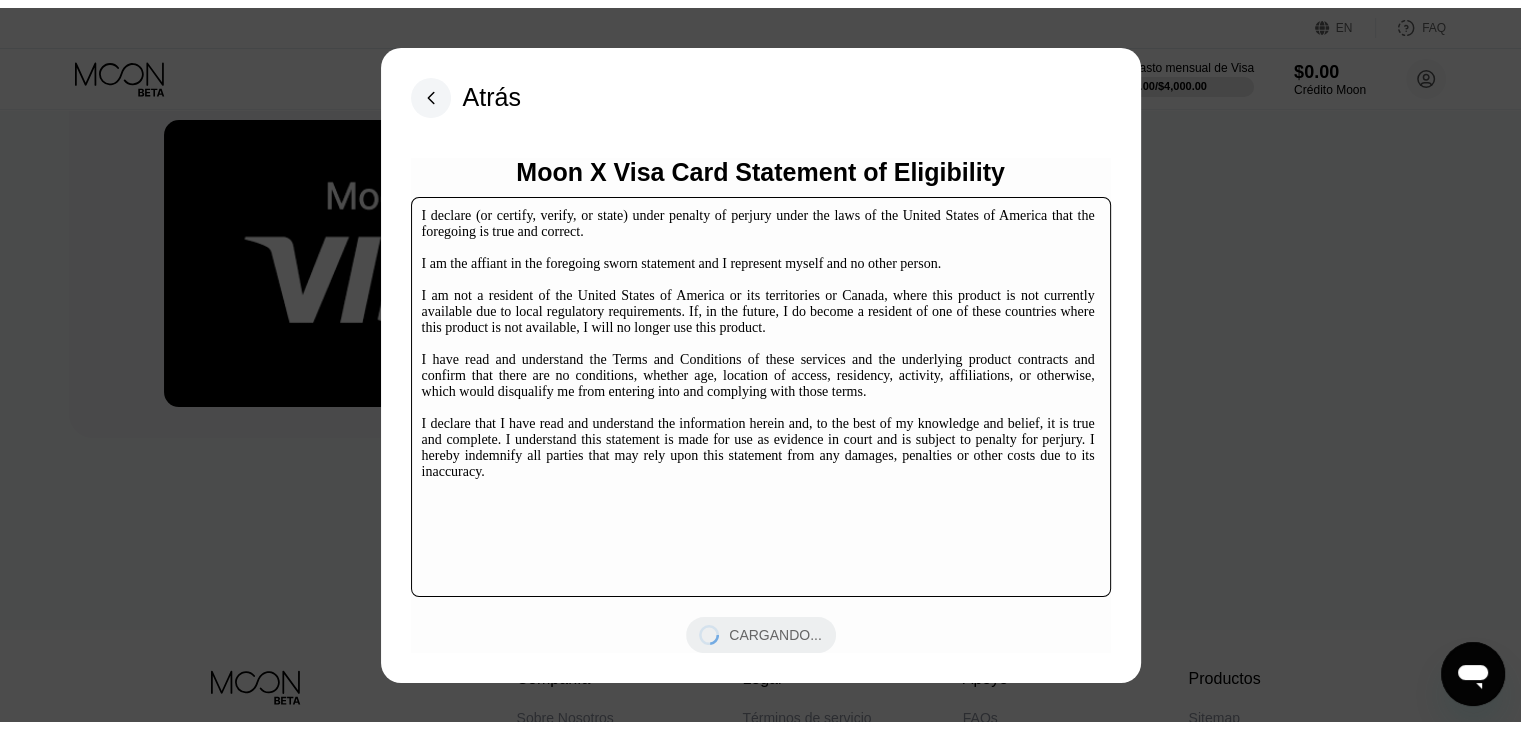 scroll, scrollTop: 0, scrollLeft: 0, axis: both 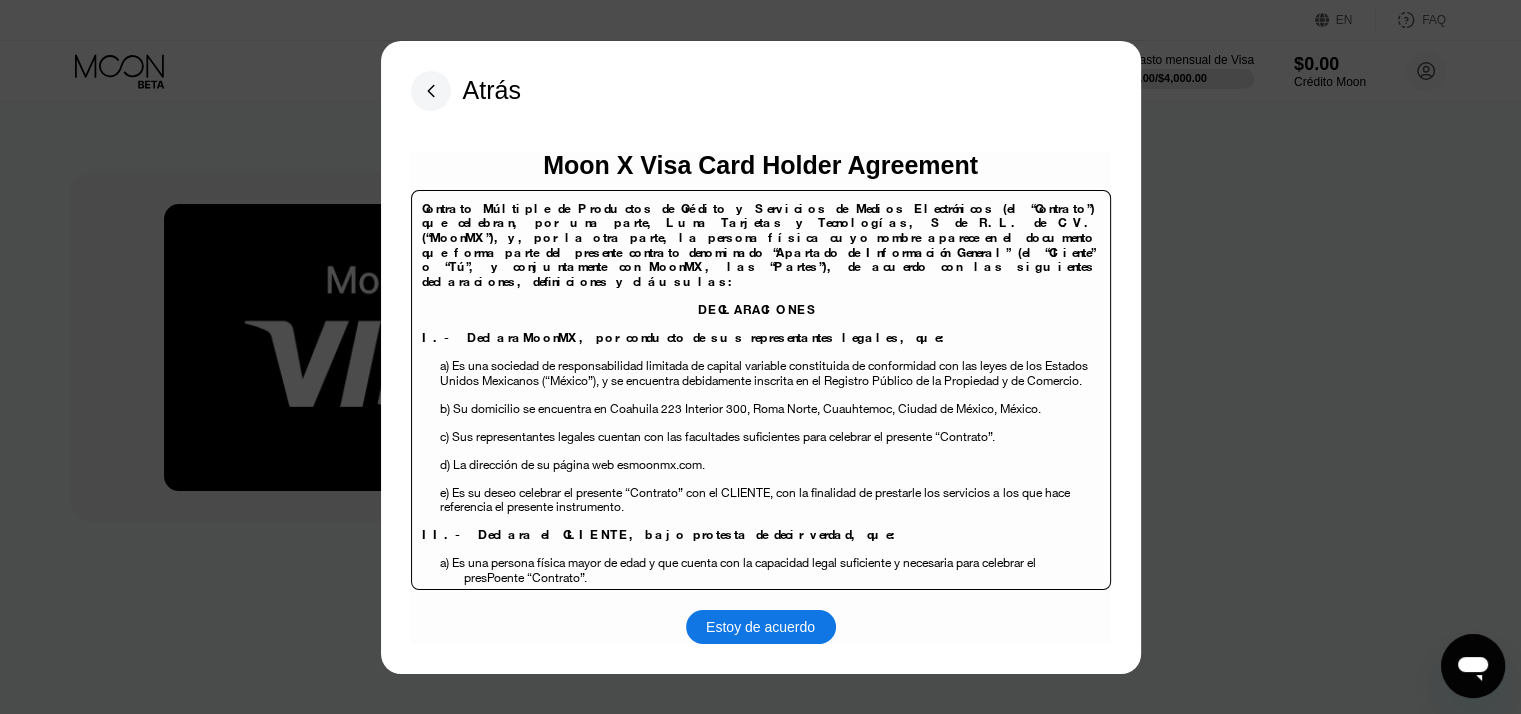 drag, startPoint x: 711, startPoint y: 637, endPoint x: 721, endPoint y: 632, distance: 11.18034 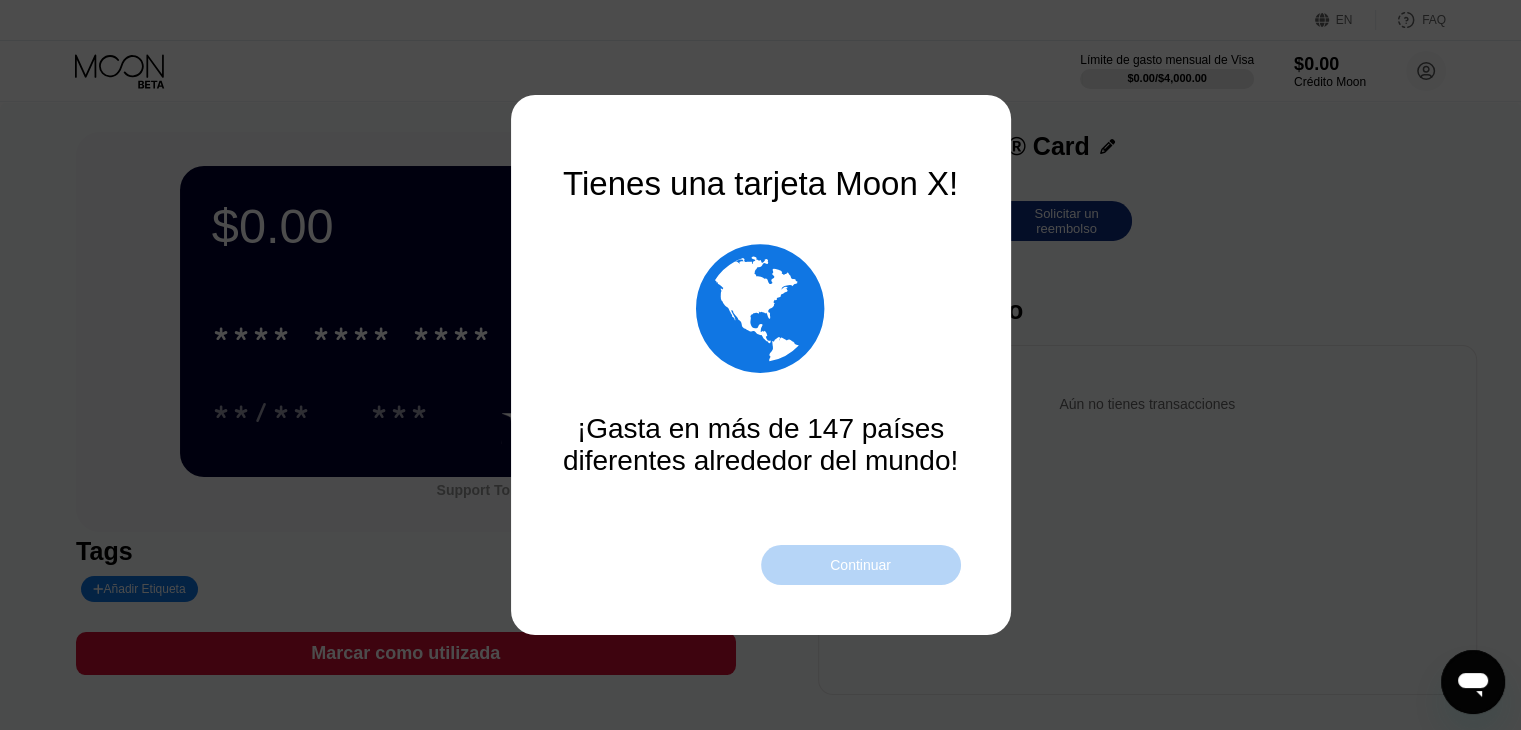 click on "Continuar" at bounding box center [861, 565] 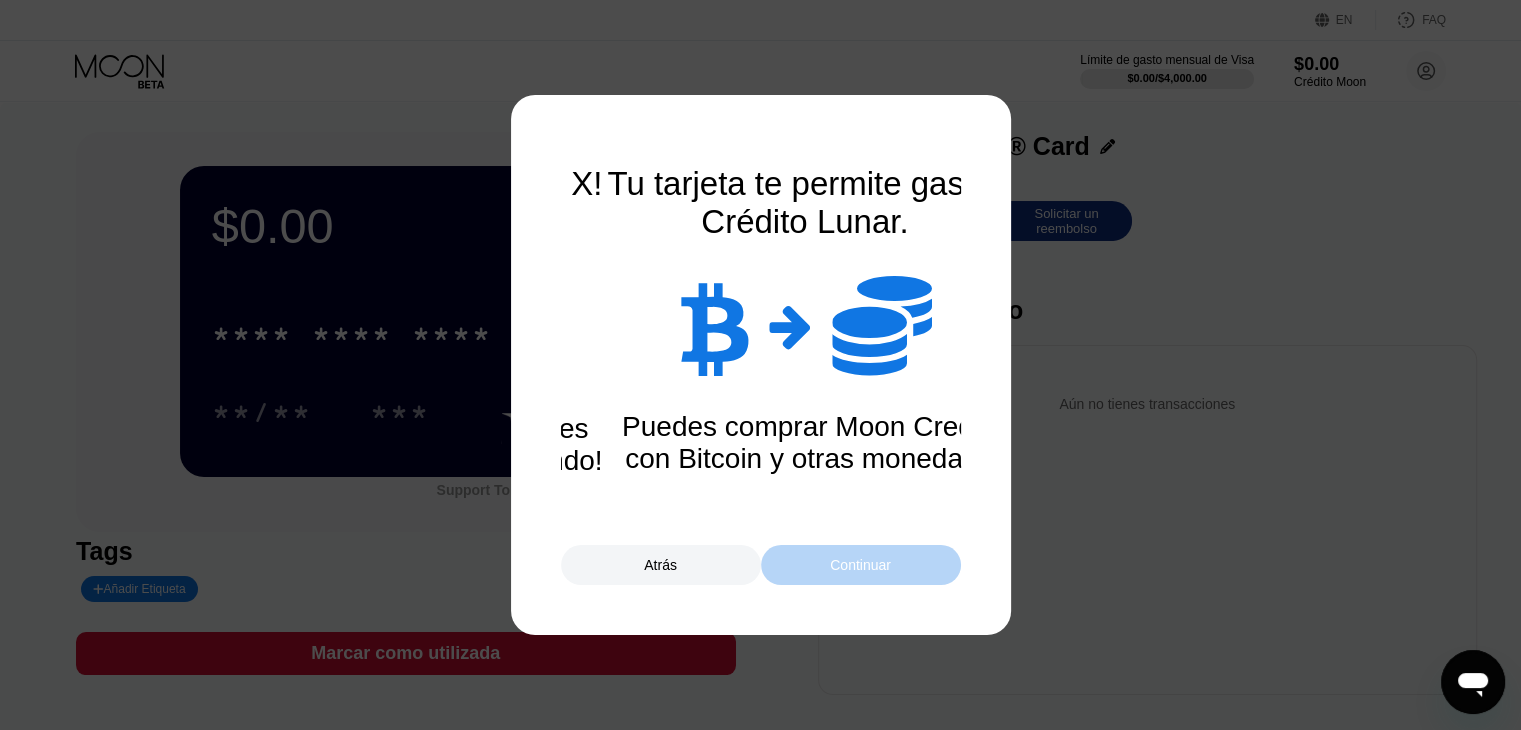click on "Continuar" at bounding box center [861, 565] 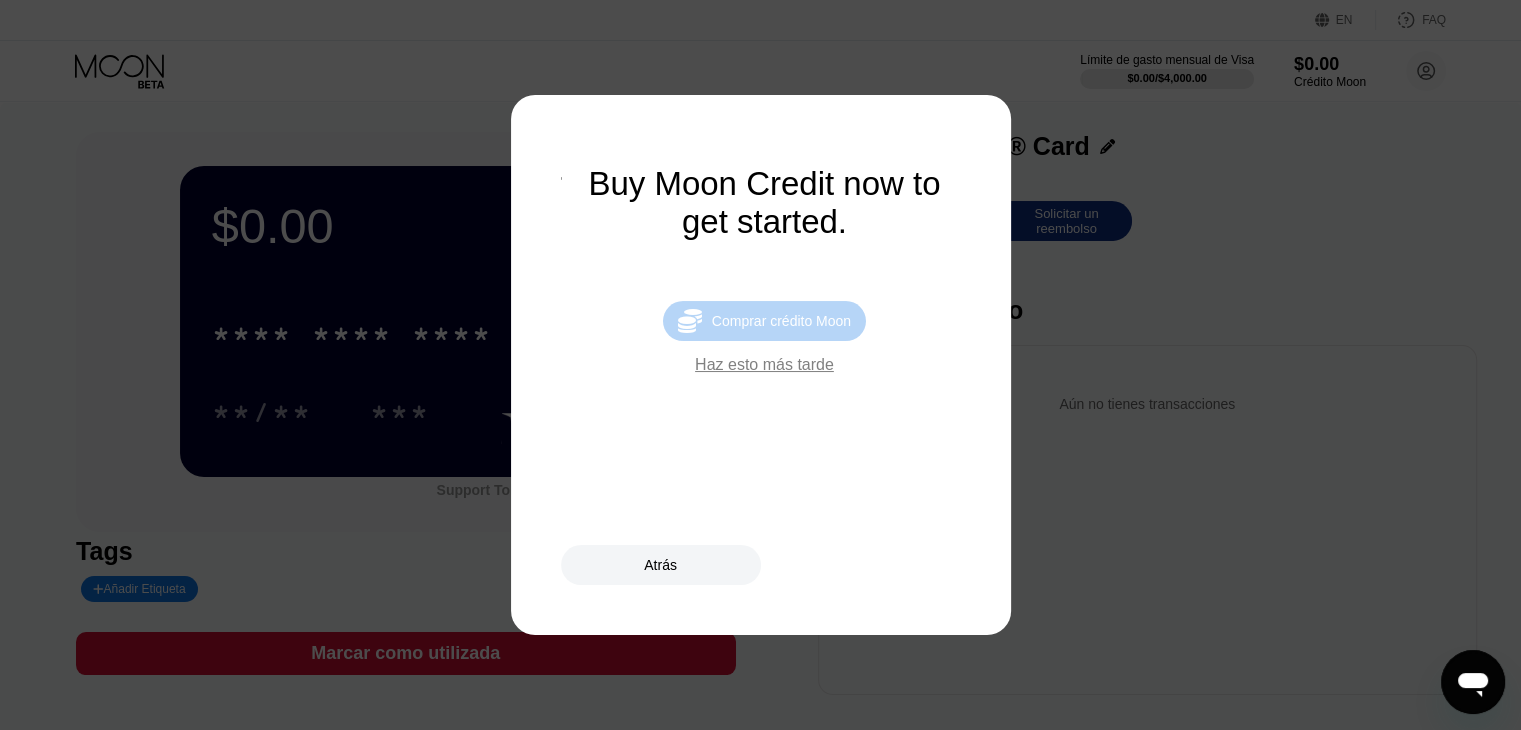 click on " Comprar crédito Moon" at bounding box center (764, 321) 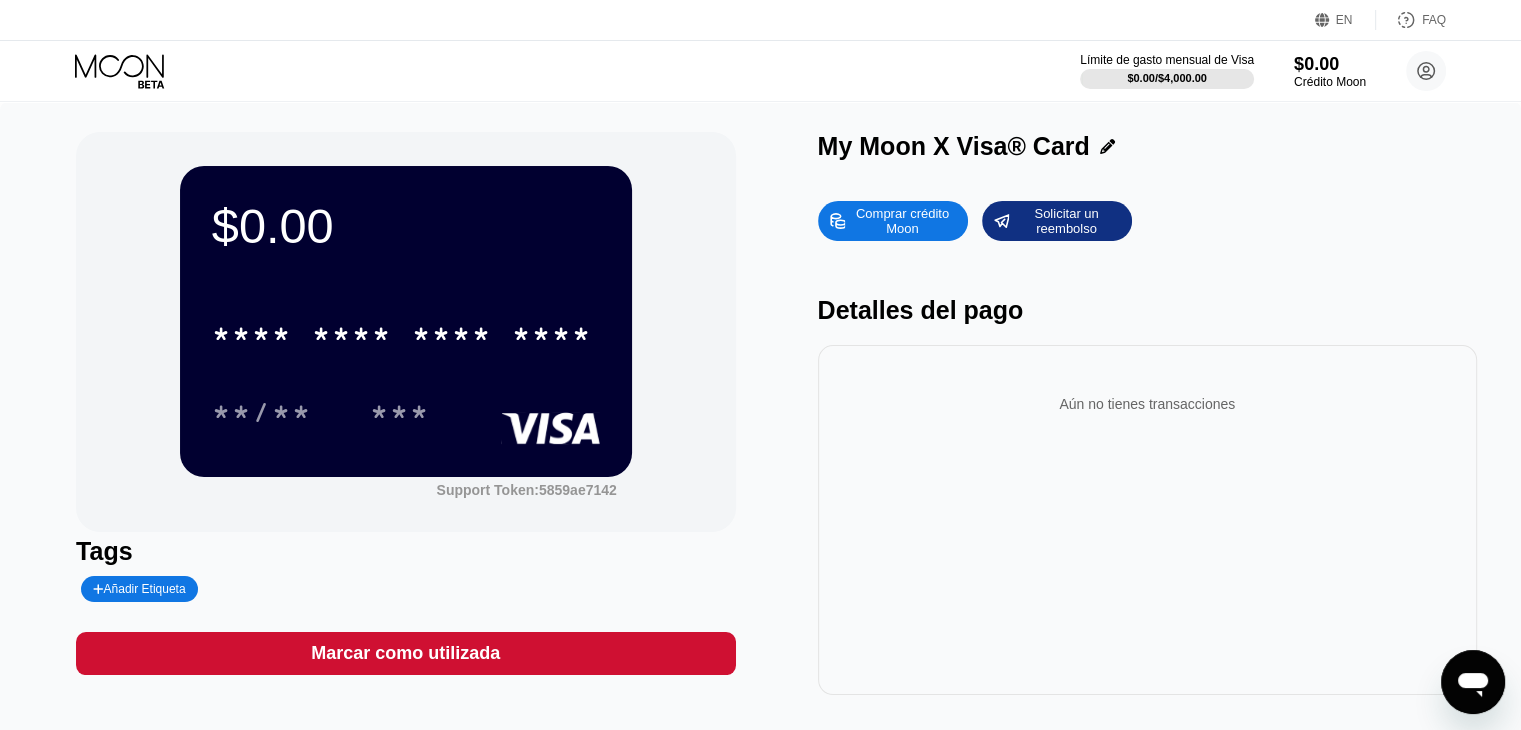 type on "0" 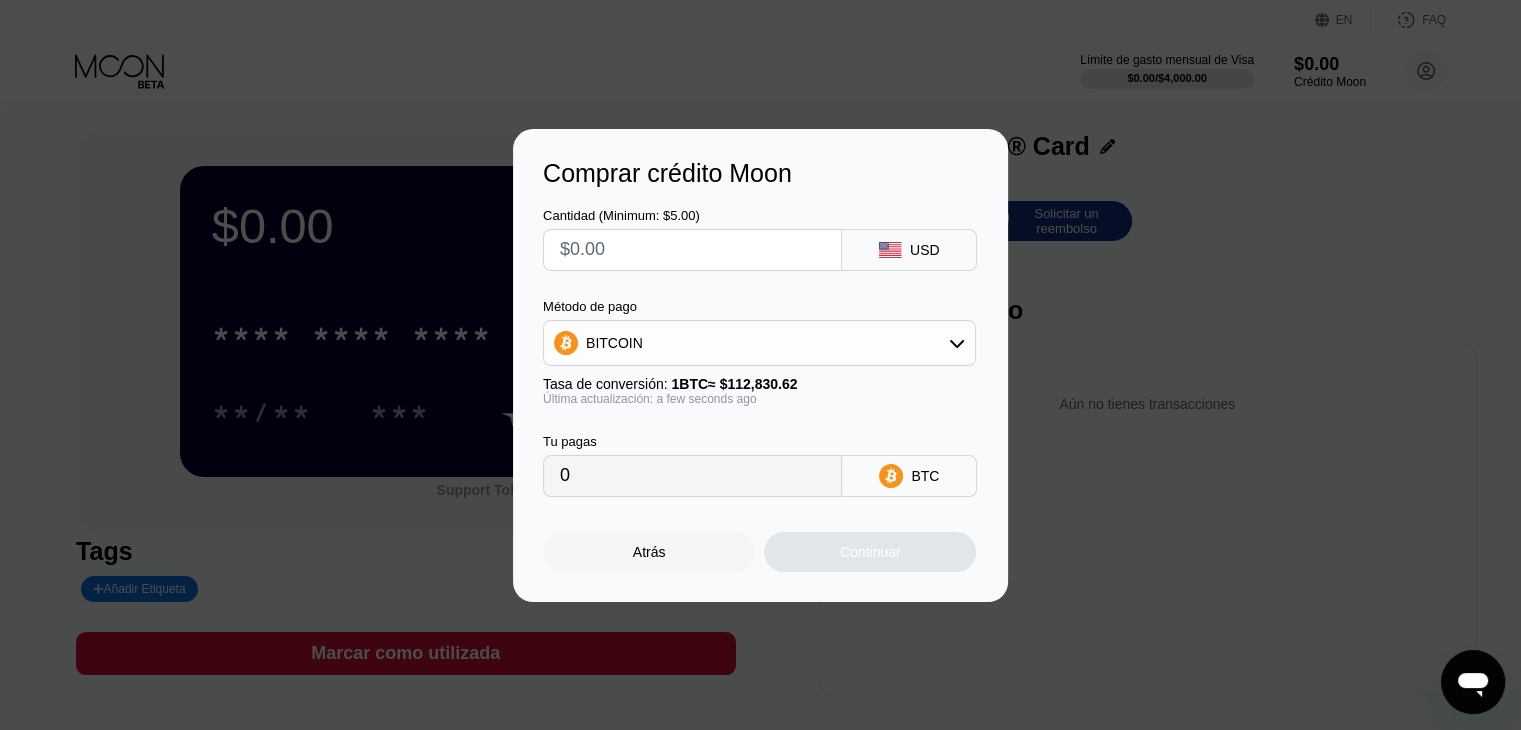 click at bounding box center (692, 250) 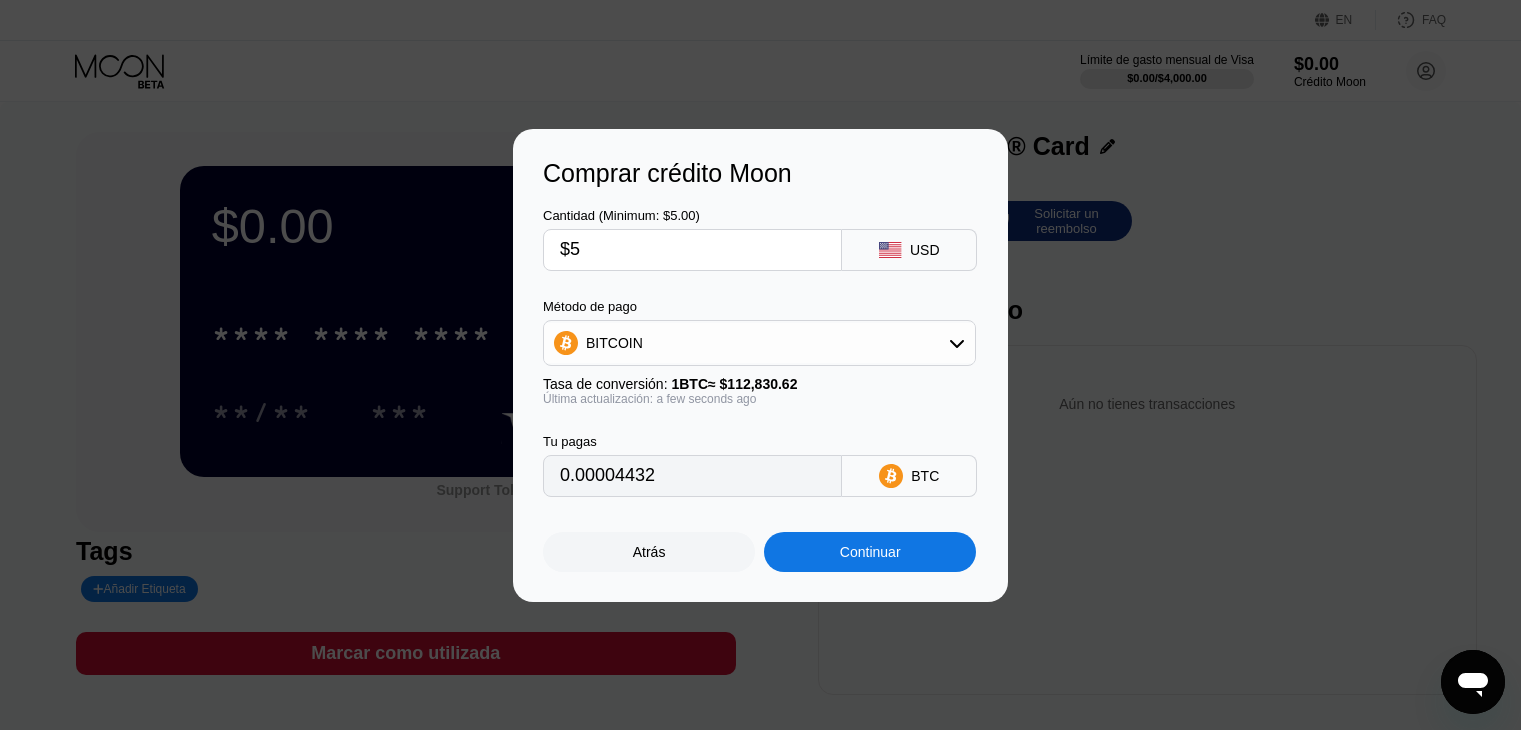 scroll, scrollTop: 0, scrollLeft: 0, axis: both 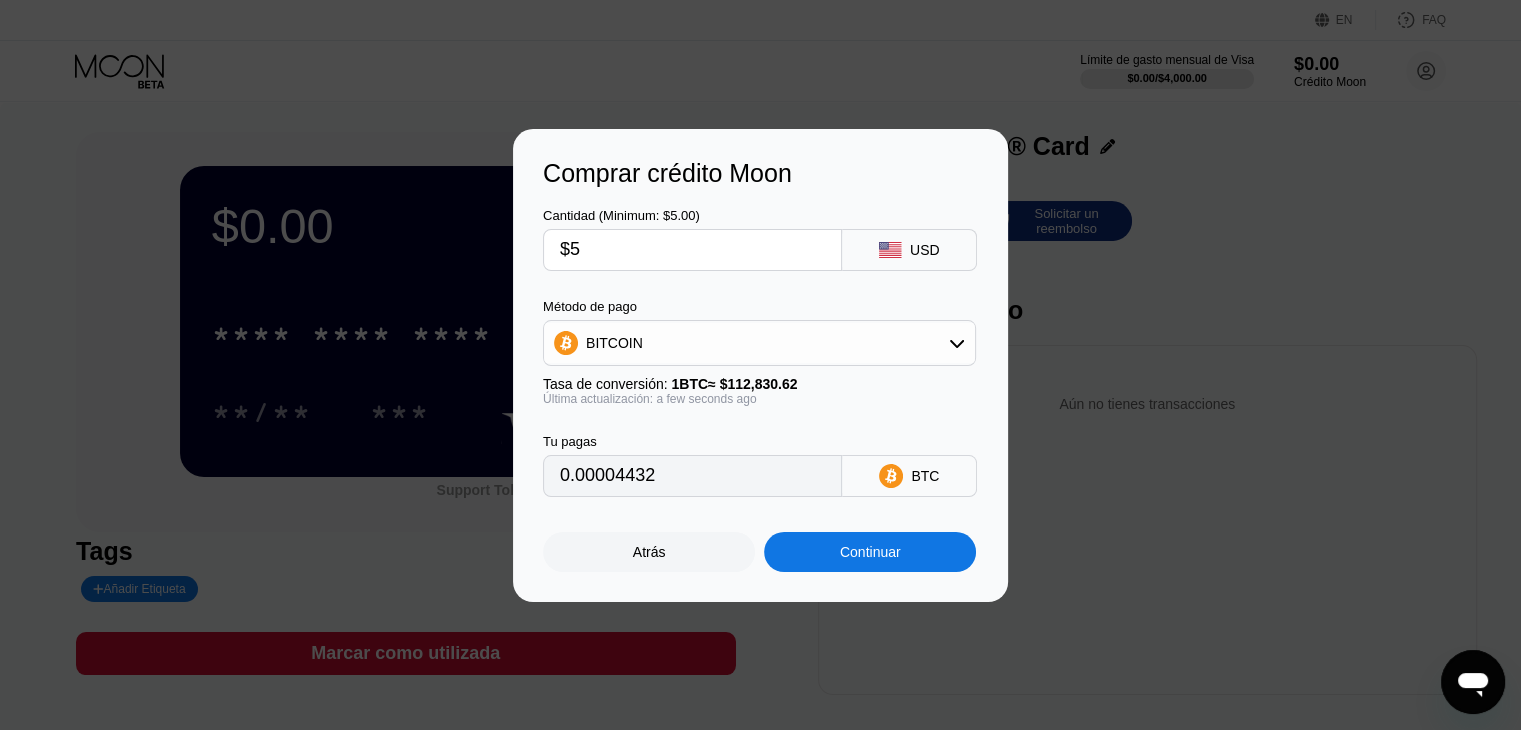 type on "$5" 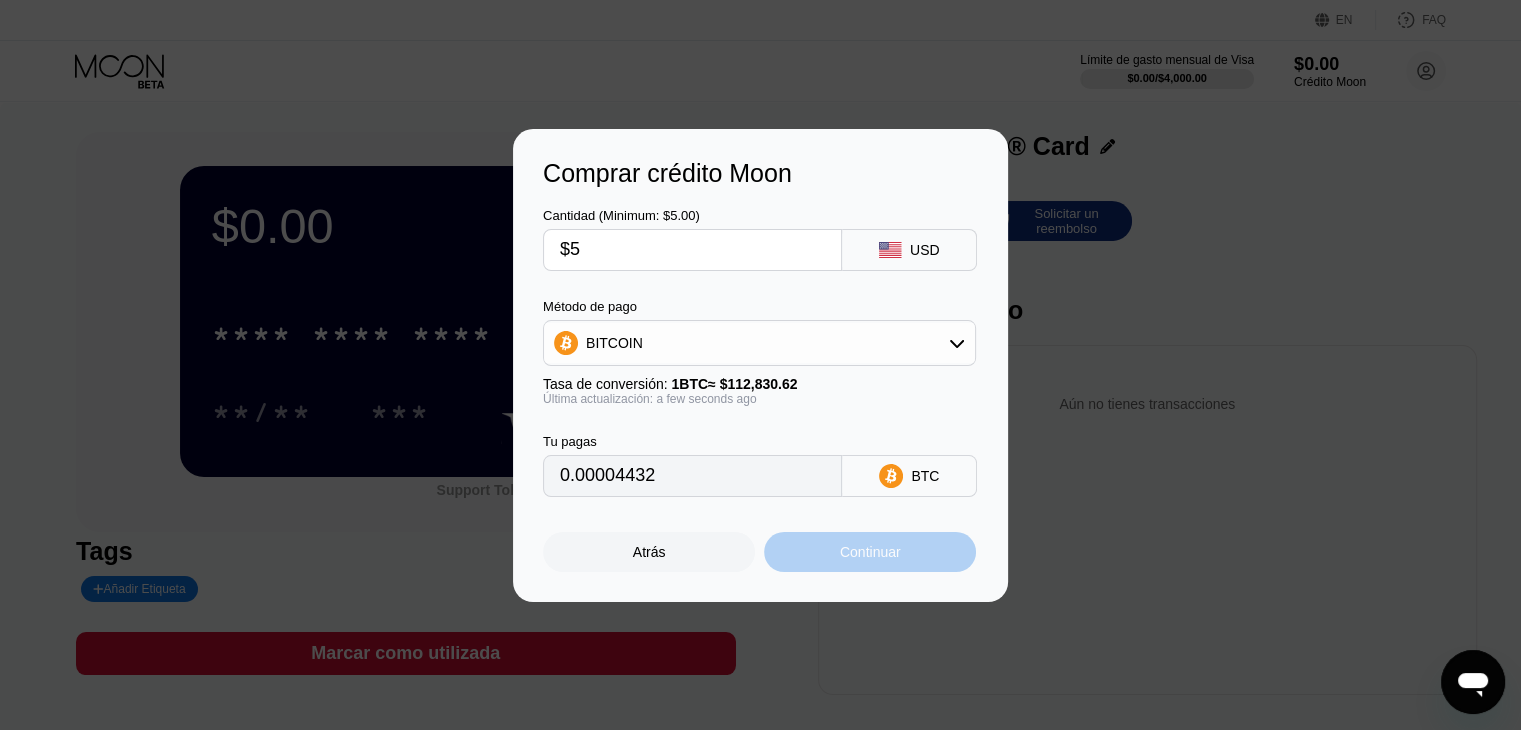 click on "Continuar" at bounding box center (870, 552) 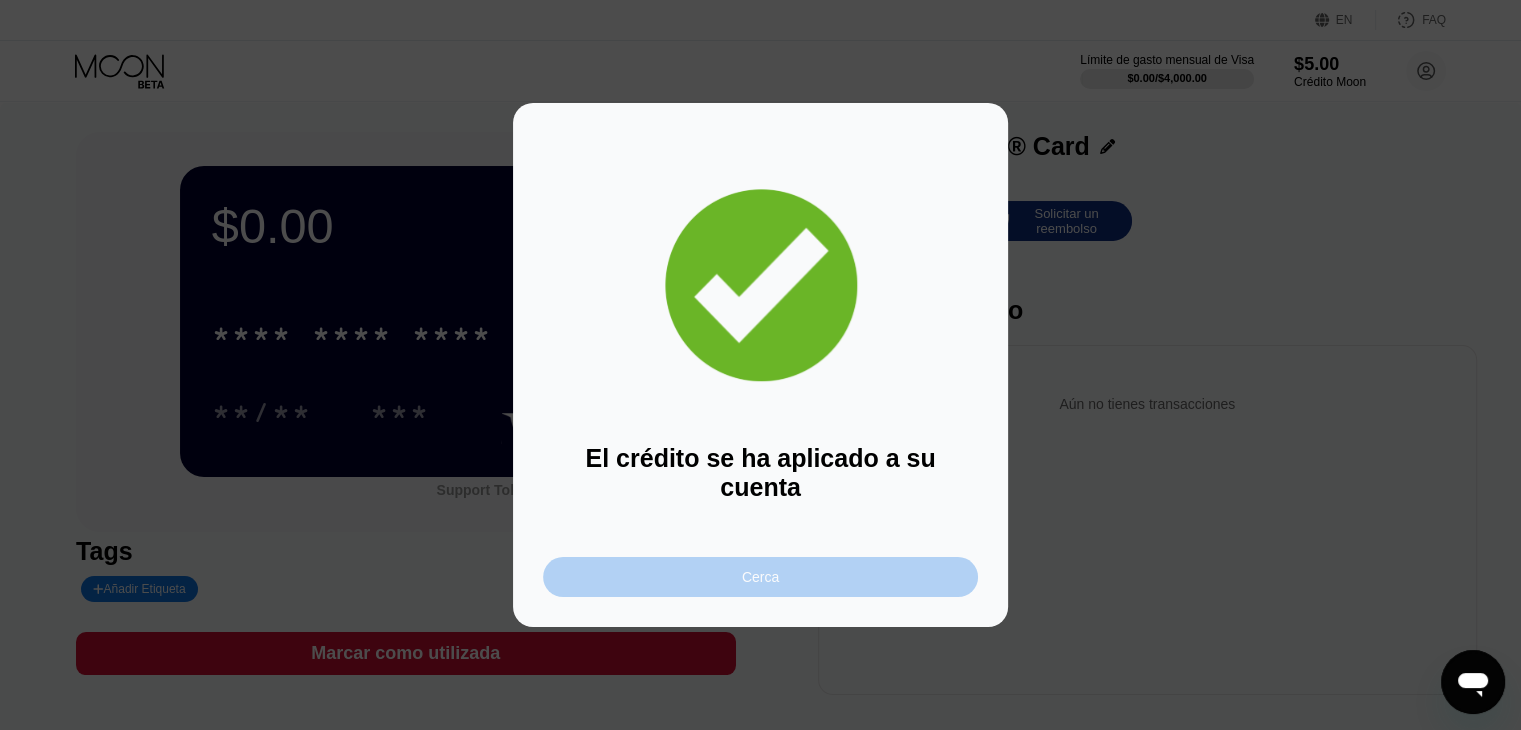 click on "Cerca" at bounding box center [760, 577] 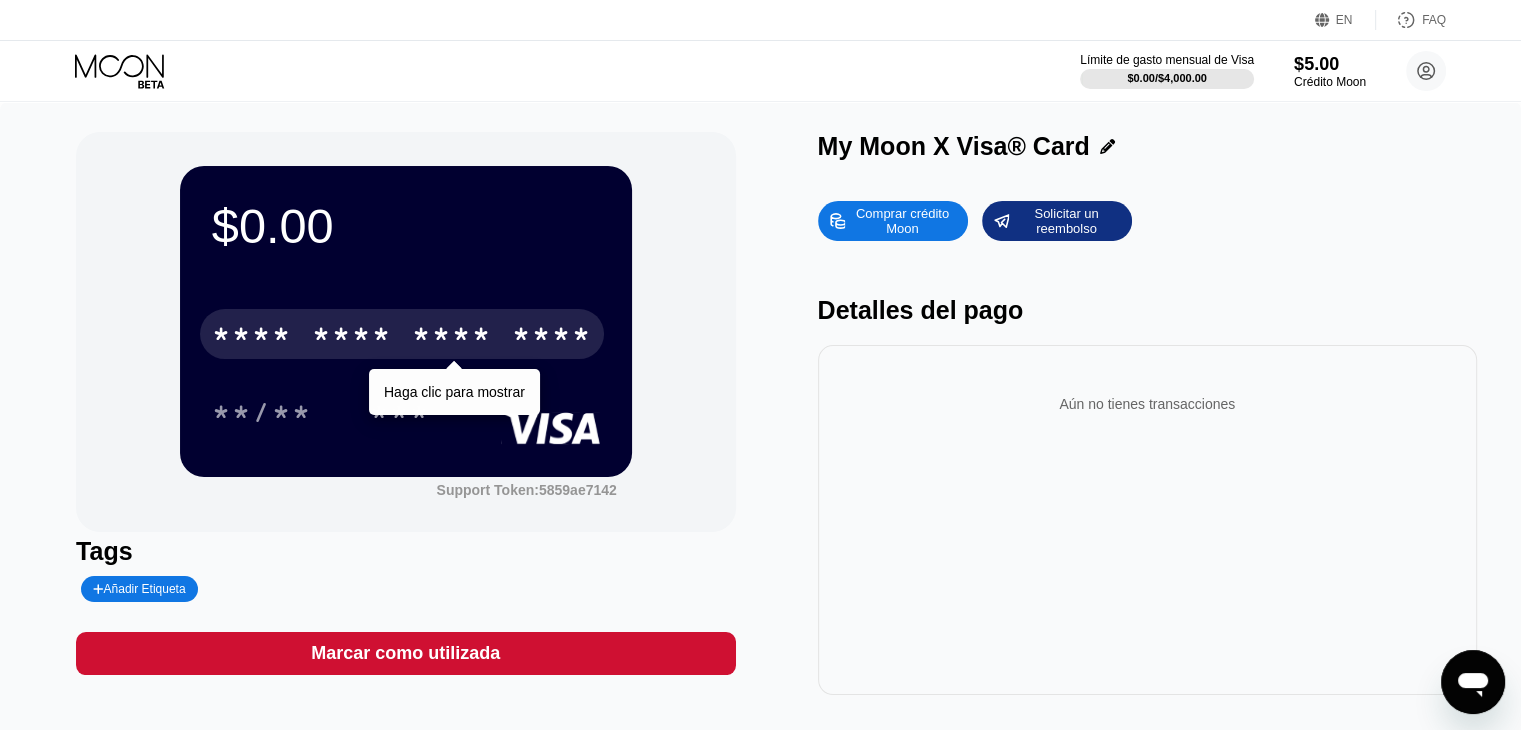 click on "* * * *" at bounding box center (452, 337) 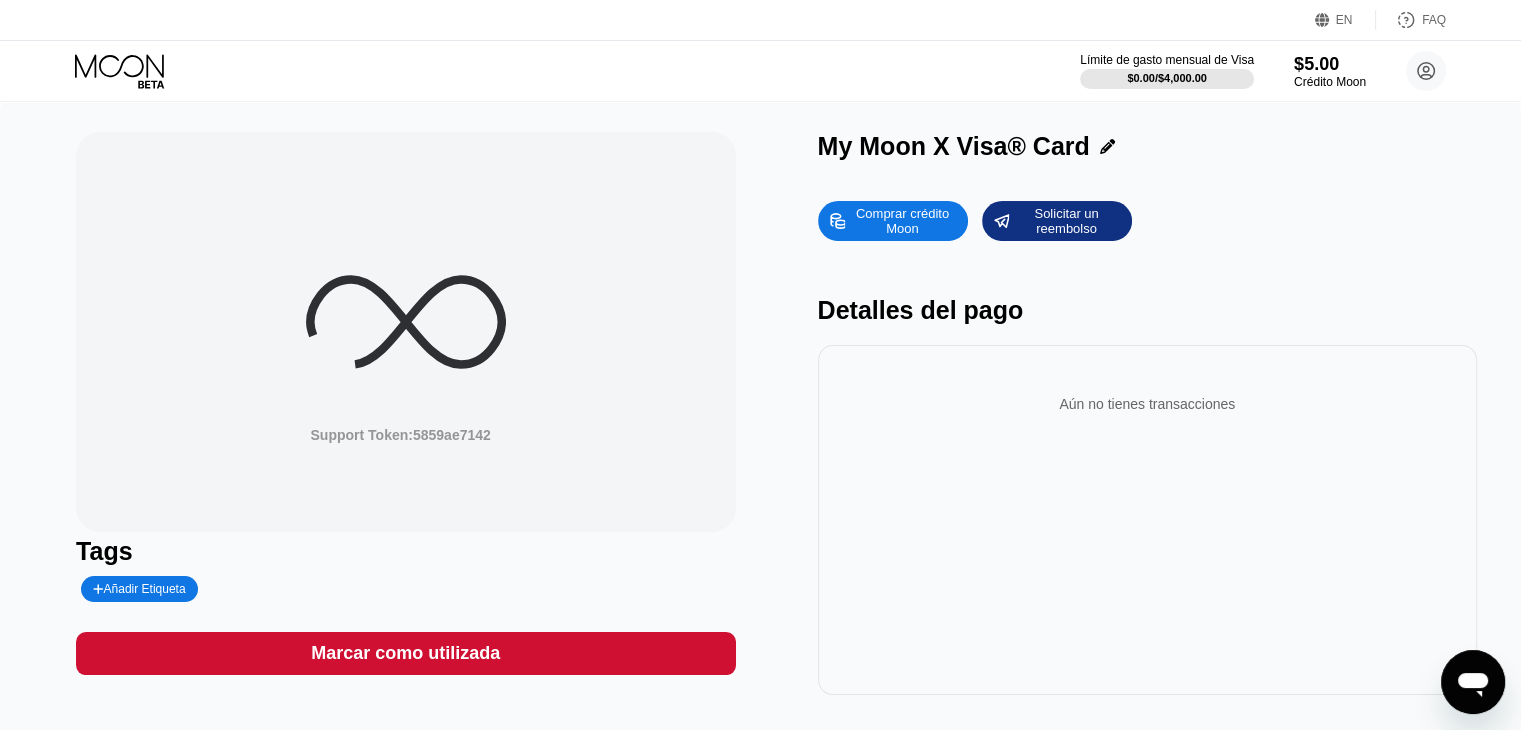 click 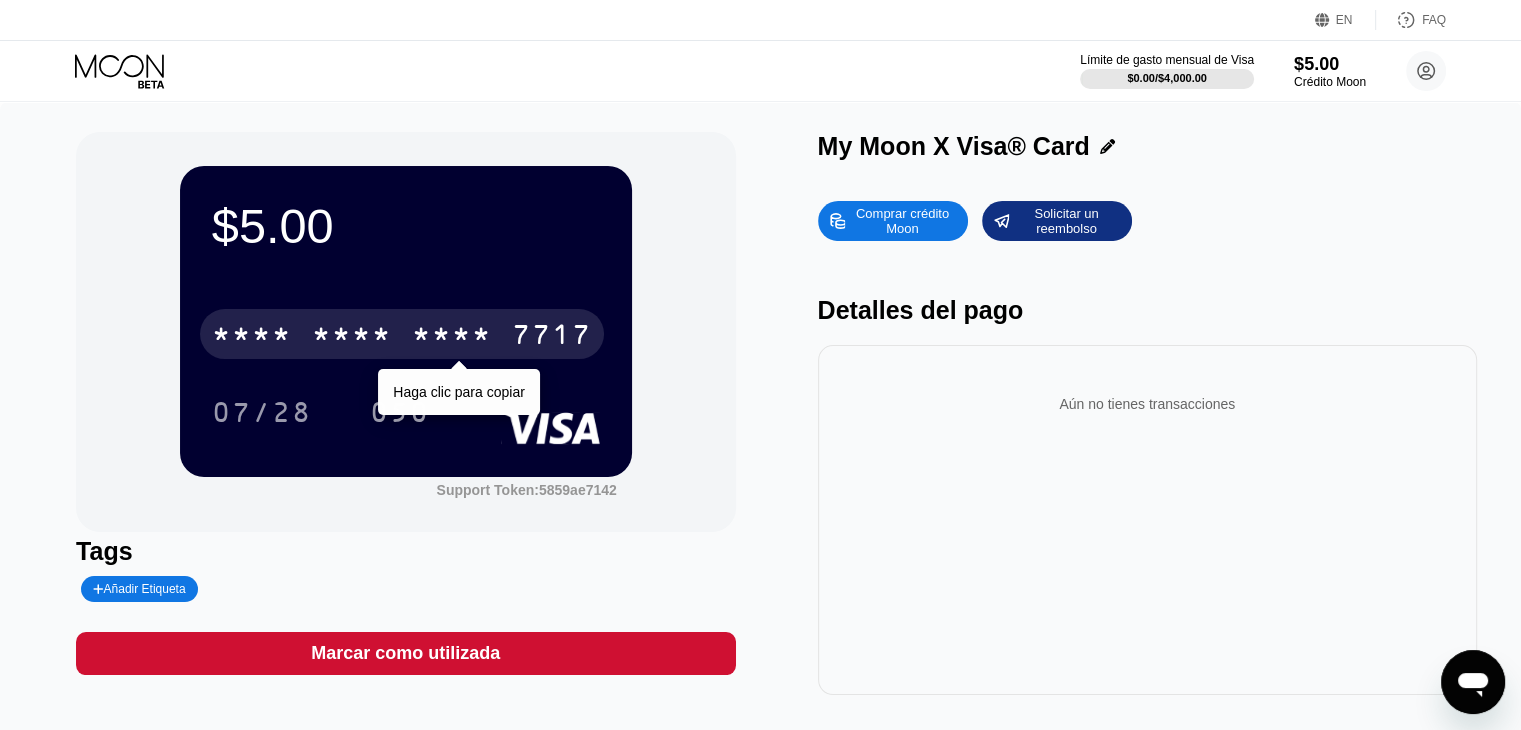 click on "* * * *" at bounding box center (452, 337) 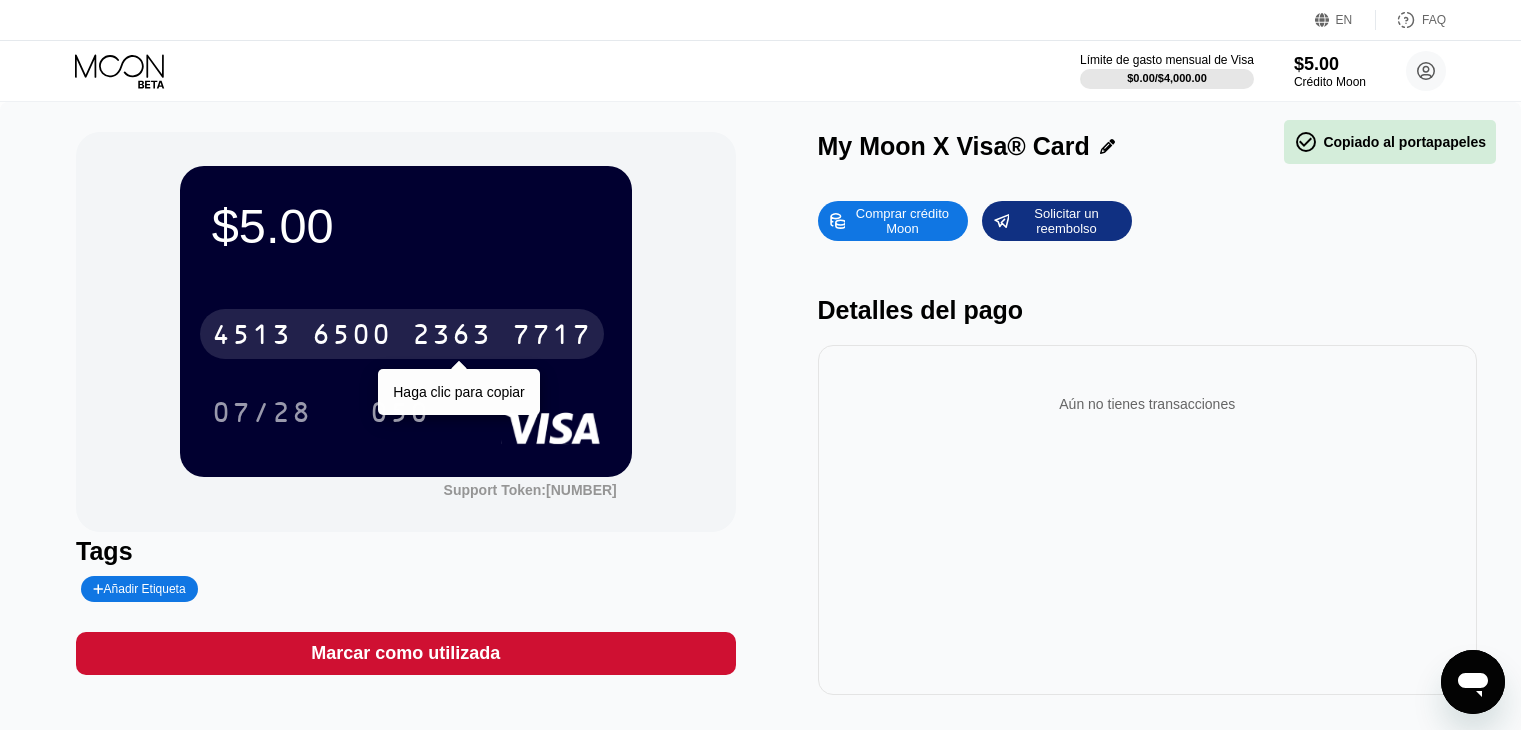 scroll, scrollTop: 0, scrollLeft: 0, axis: both 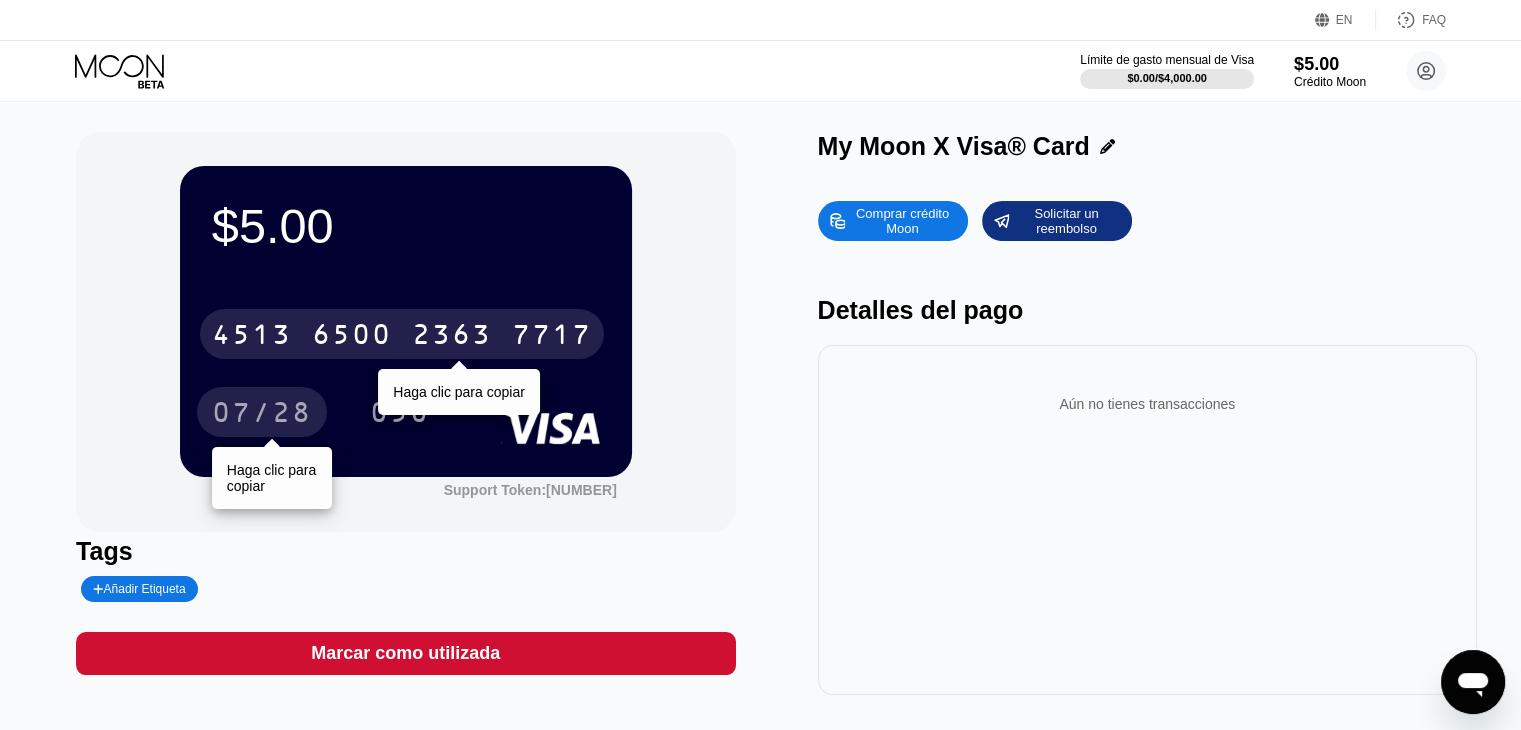 click on "07/28" at bounding box center [262, 415] 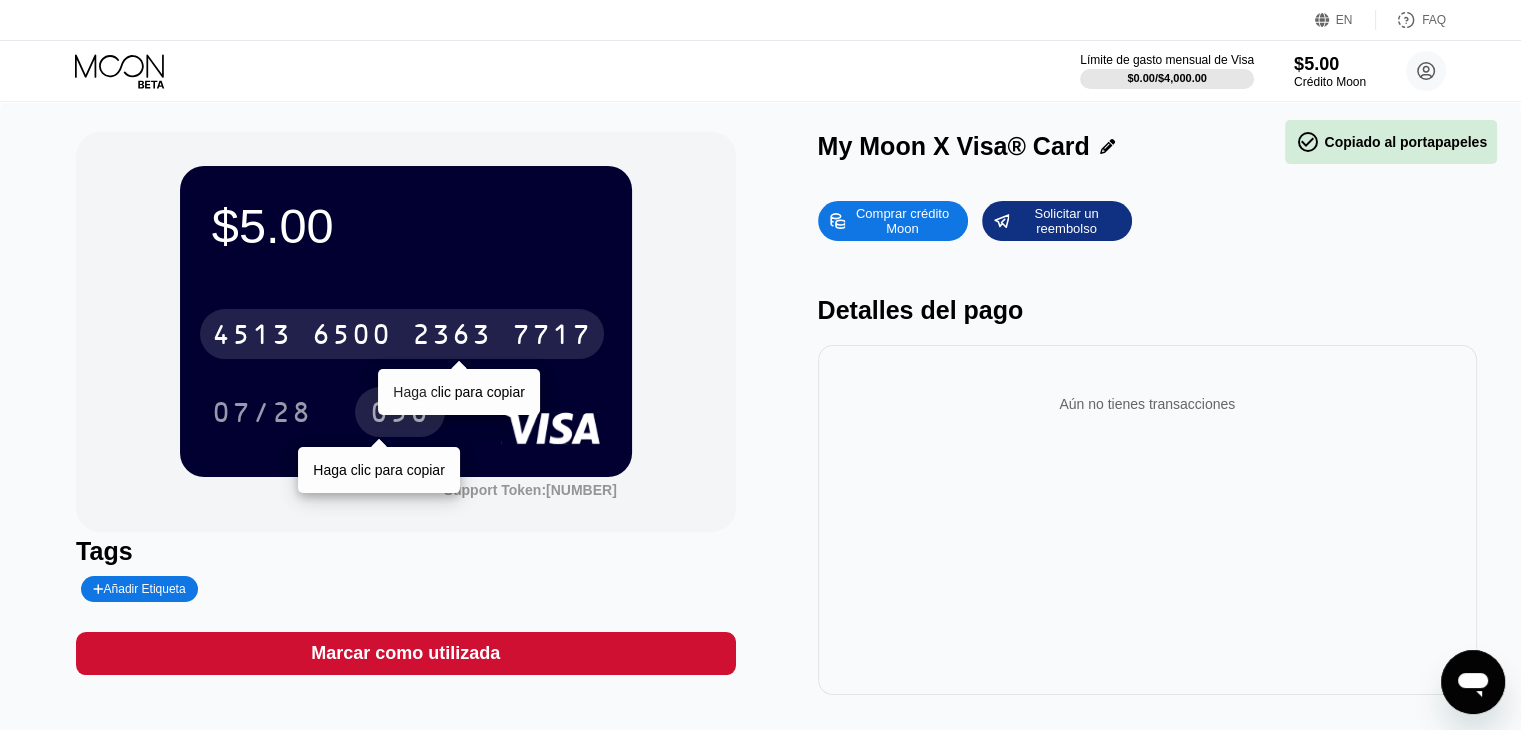 click on "050" at bounding box center [400, 415] 